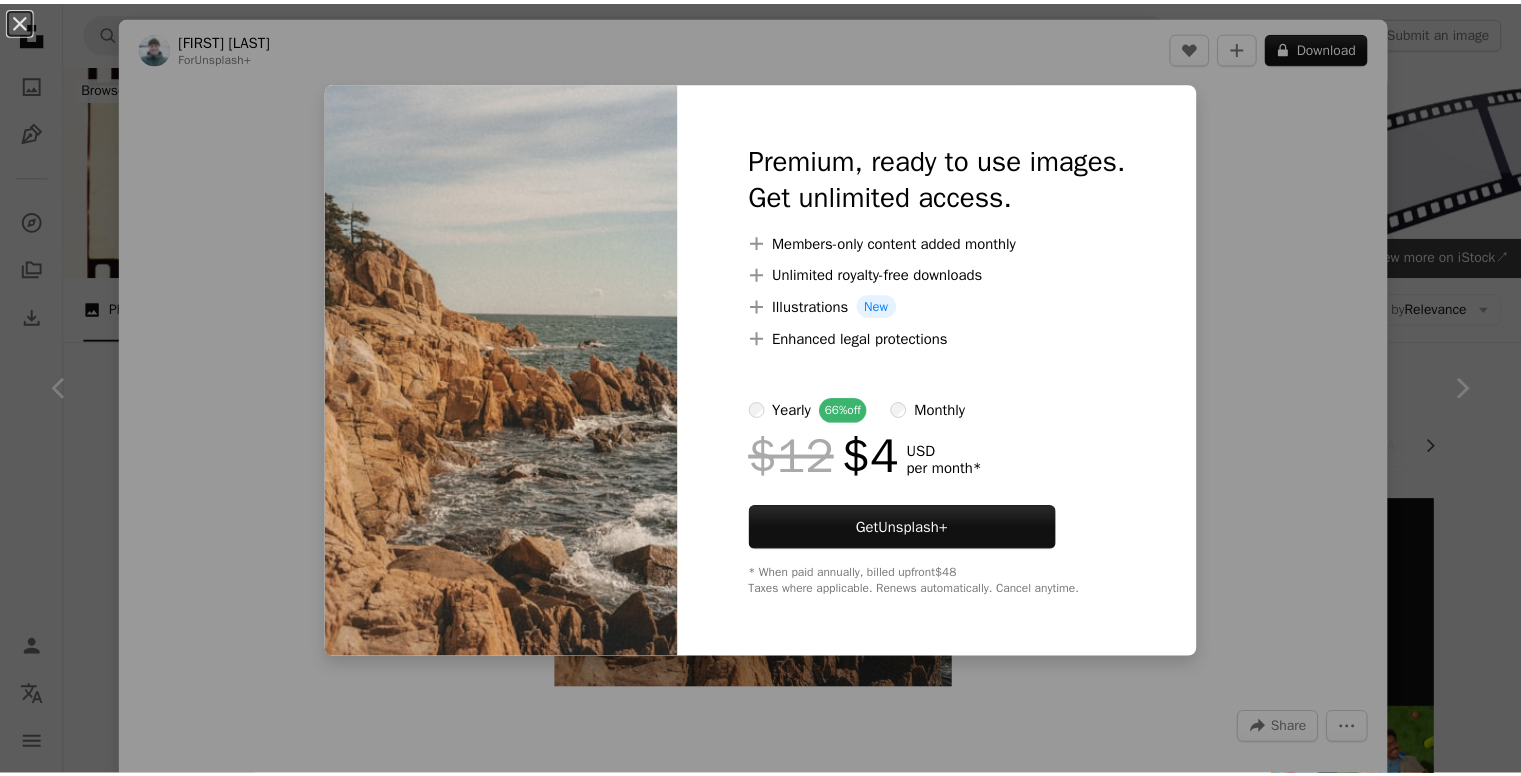 scroll, scrollTop: 400, scrollLeft: 0, axis: vertical 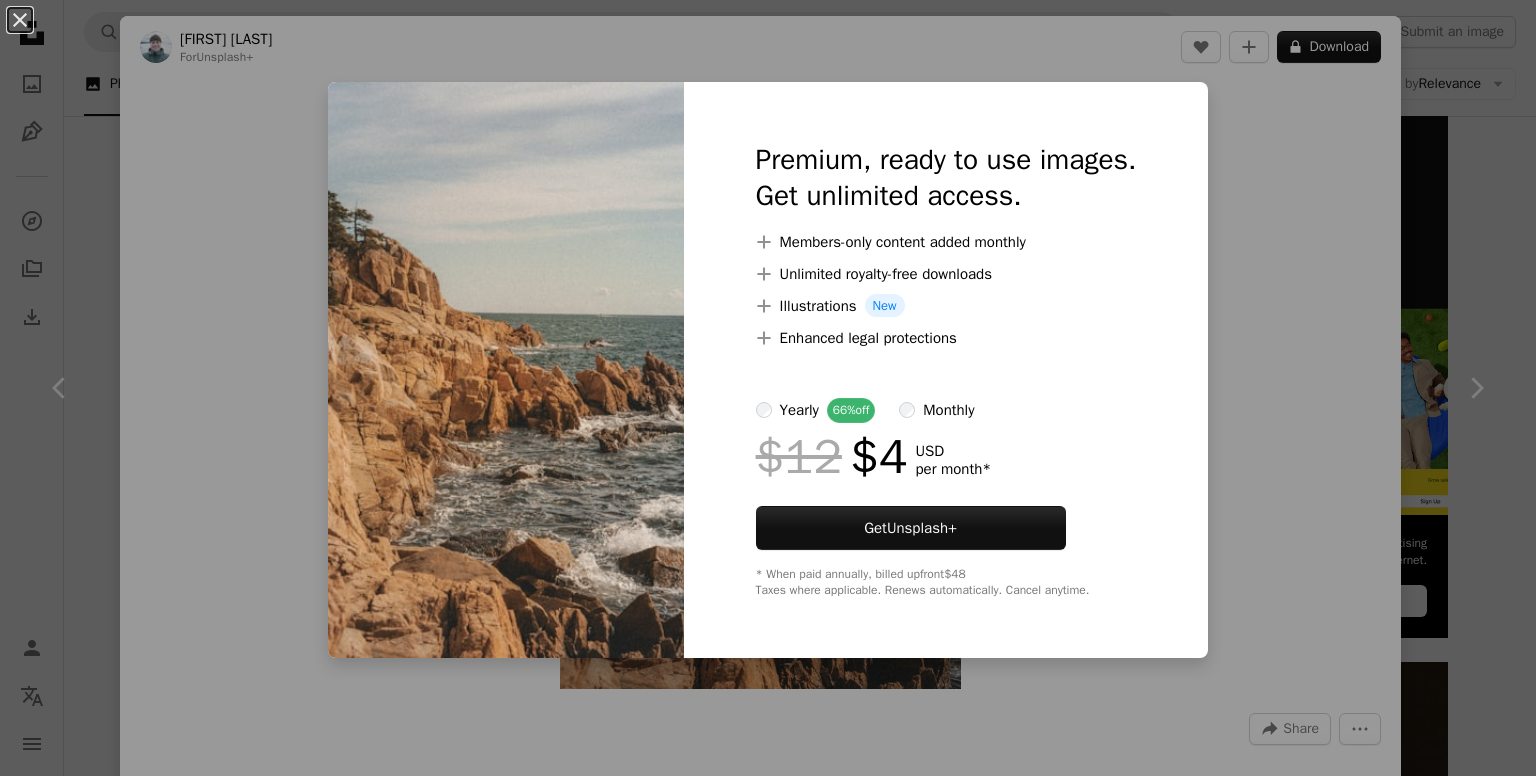 click on "An X shape Premium, ready to use images. Get unlimited access. A plus sign Members-only content added monthly A plus sign Unlimited royalty-free downloads A plus sign Illustrations  New A plus sign Enhanced legal protections yearly 66%  off monthly $12   $4 USD per month * Get  Unsplash+ * When paid annually, billed upfront  $48 Taxes where applicable. Renews automatically. Cancel anytime." at bounding box center (768, 388) 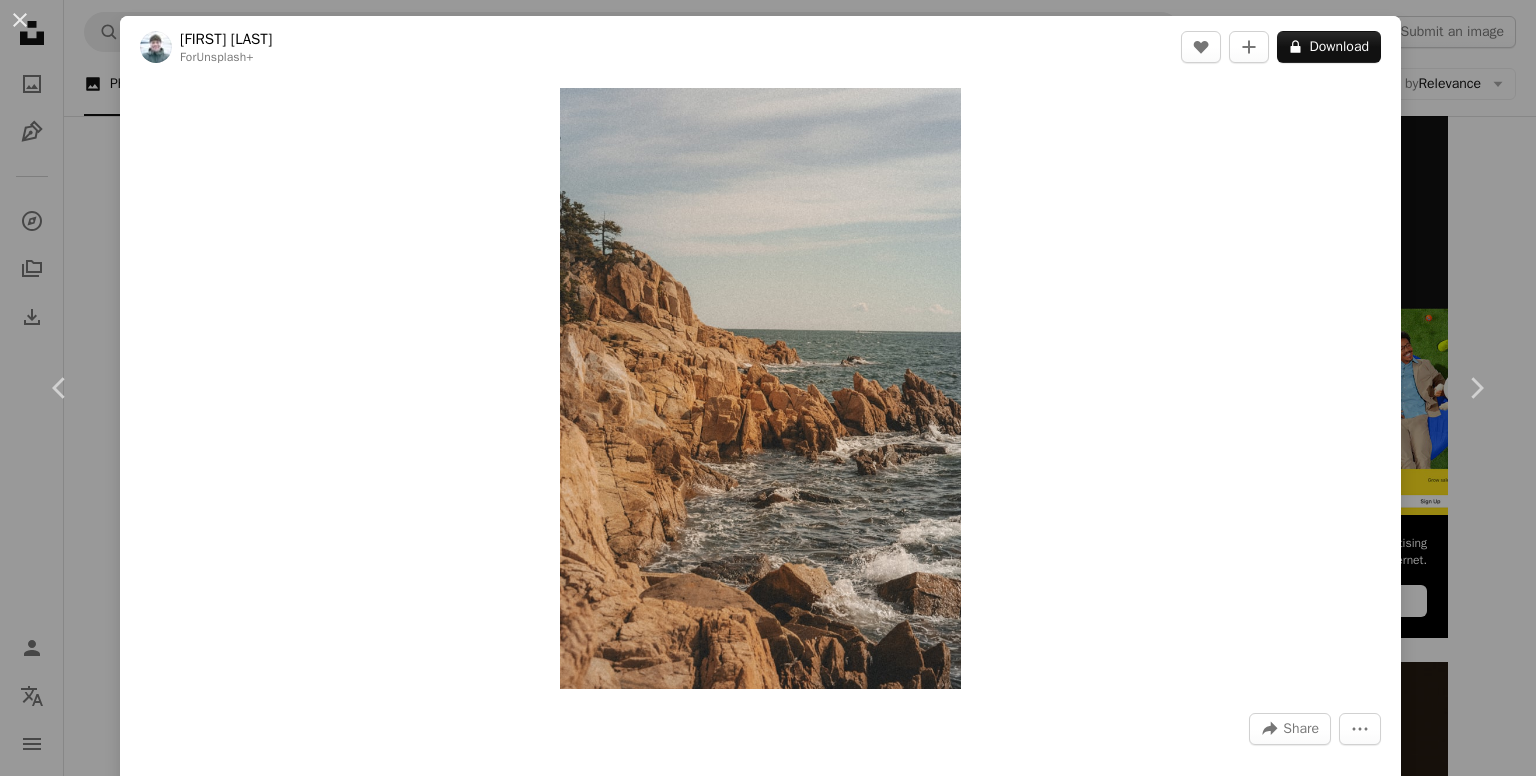 click on "An X shape Chevron left Chevron right [FIRST] [LAST] For Unsplash+ A heart A plus sign A lock Download Zoom in A forward-right arrow Share More Actions Calendar outlined Published on November 30, 2022 Safety Licensed under the Unsplash+ License lake waves wallpapers backgrounds outdoors rocks film photography 35mm film shoreline peaceful nature film grain sea side rocky beach lake side outdoor photography outdoorsy HD Wallpapers From this series Chevron right Plus sign for Unsplash+ Plus sign for Unsplash+ Plus sign for Unsplash+ Plus sign for Unsplash+ Plus sign for Unsplash+ Plus sign for Unsplash+ Plus sign for Unsplash+ Plus sign for Unsplash+ Plus sign for Unsplash+ Plus sign for Unsplash+ Related images Plus sign for Unsplash+ A heart A plus sign [FIRST] [LAST] For Unsplash+ A lock Download Plus sign for Unsplash+ A heart A plus sign [FIRST] [LAST] For Unsplash+ A lock Download Plus sign for Unsplash+ A heart A plus sign [FIRST] [LAST] For" at bounding box center [768, 388] 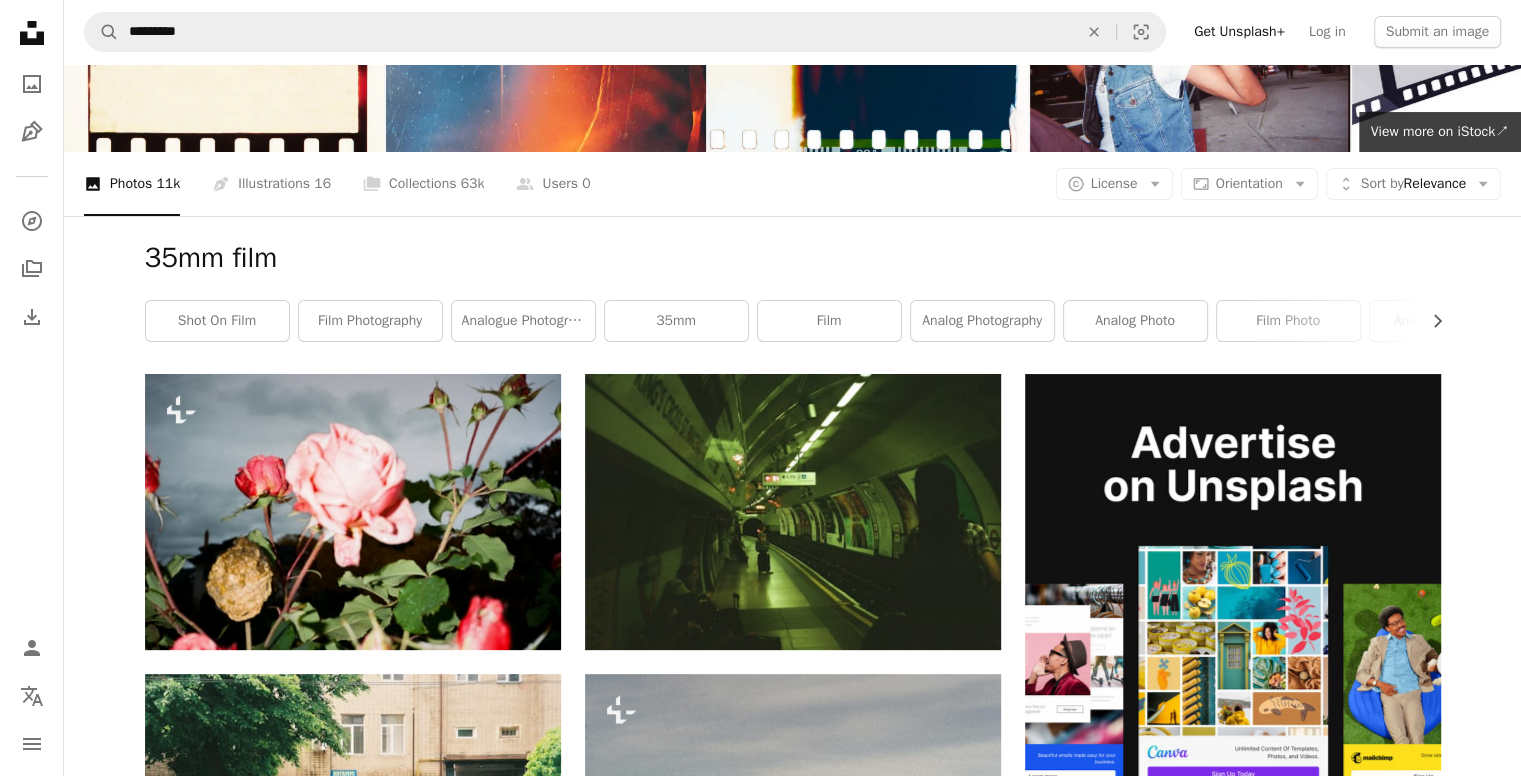 scroll, scrollTop: 0, scrollLeft: 0, axis: both 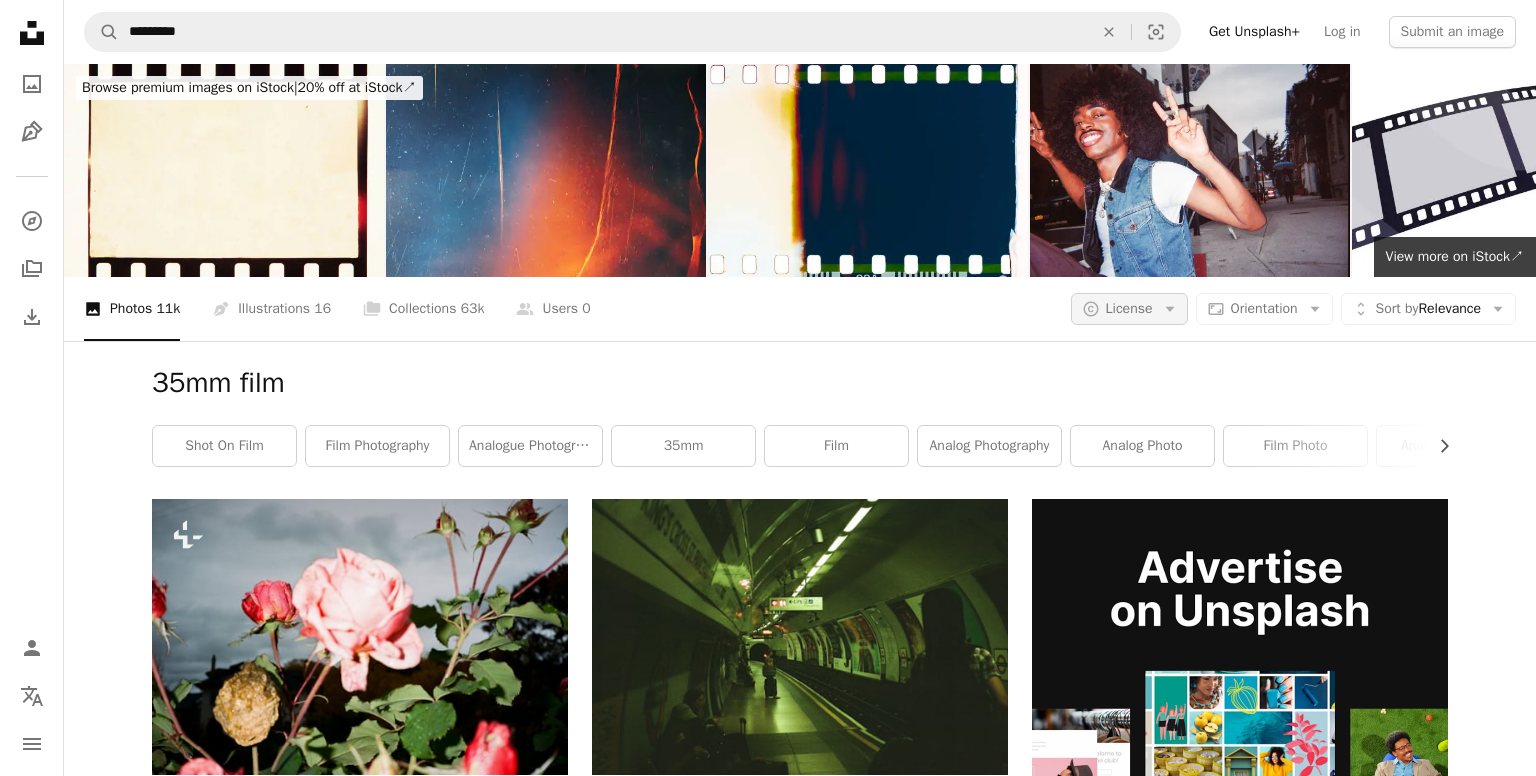 click on "License" at bounding box center [1129, 308] 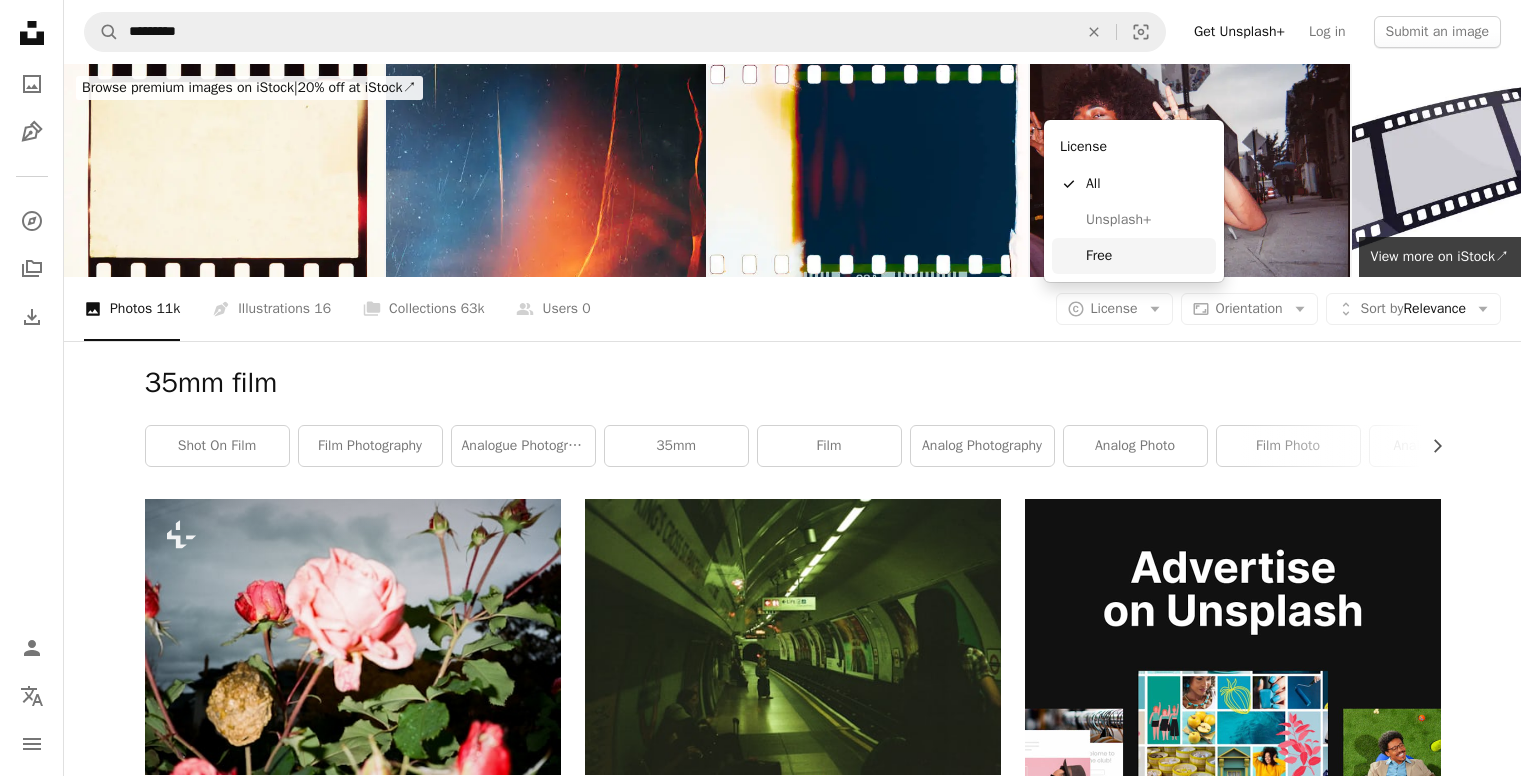 click on "Free" at bounding box center [1147, 256] 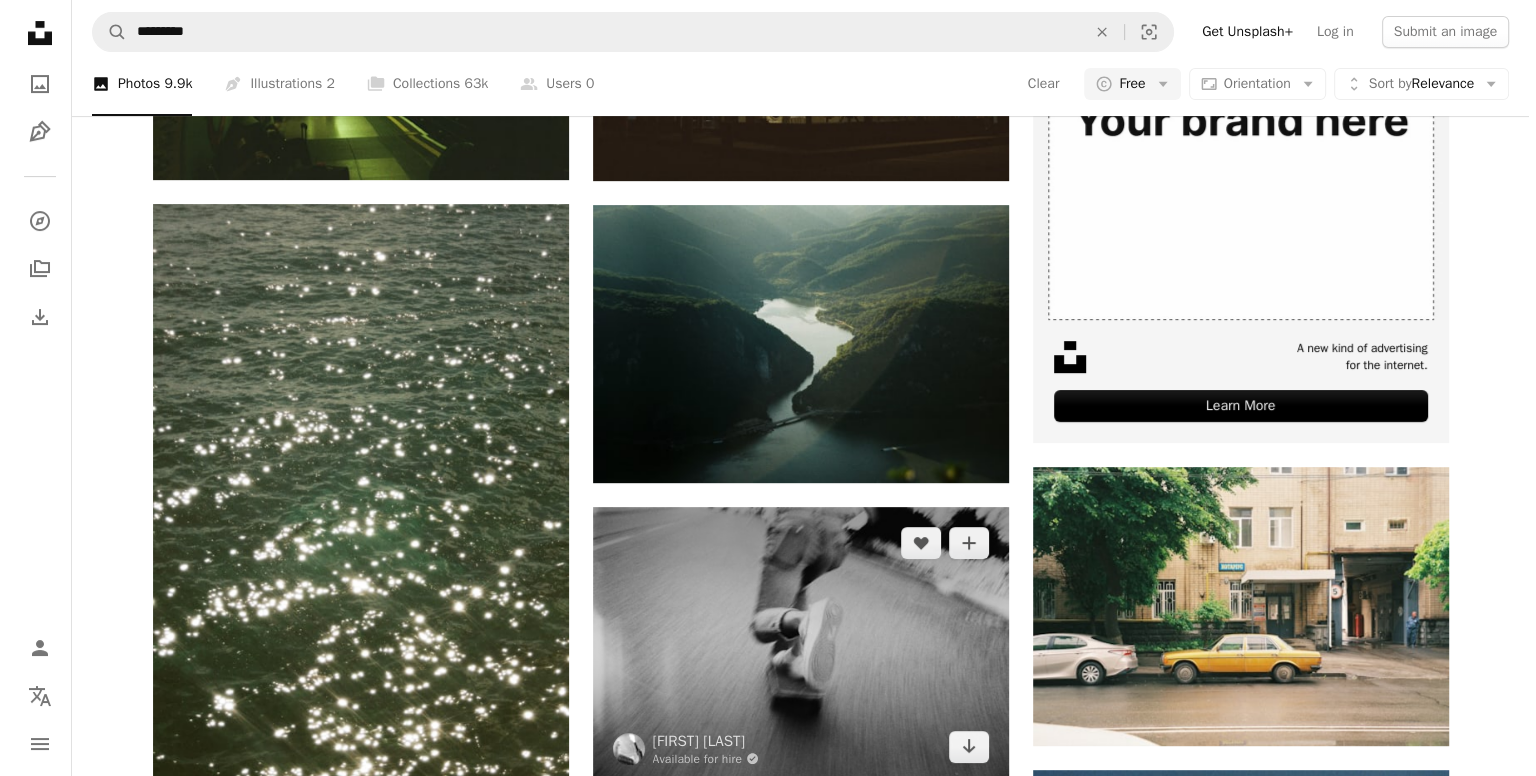 scroll, scrollTop: 600, scrollLeft: 0, axis: vertical 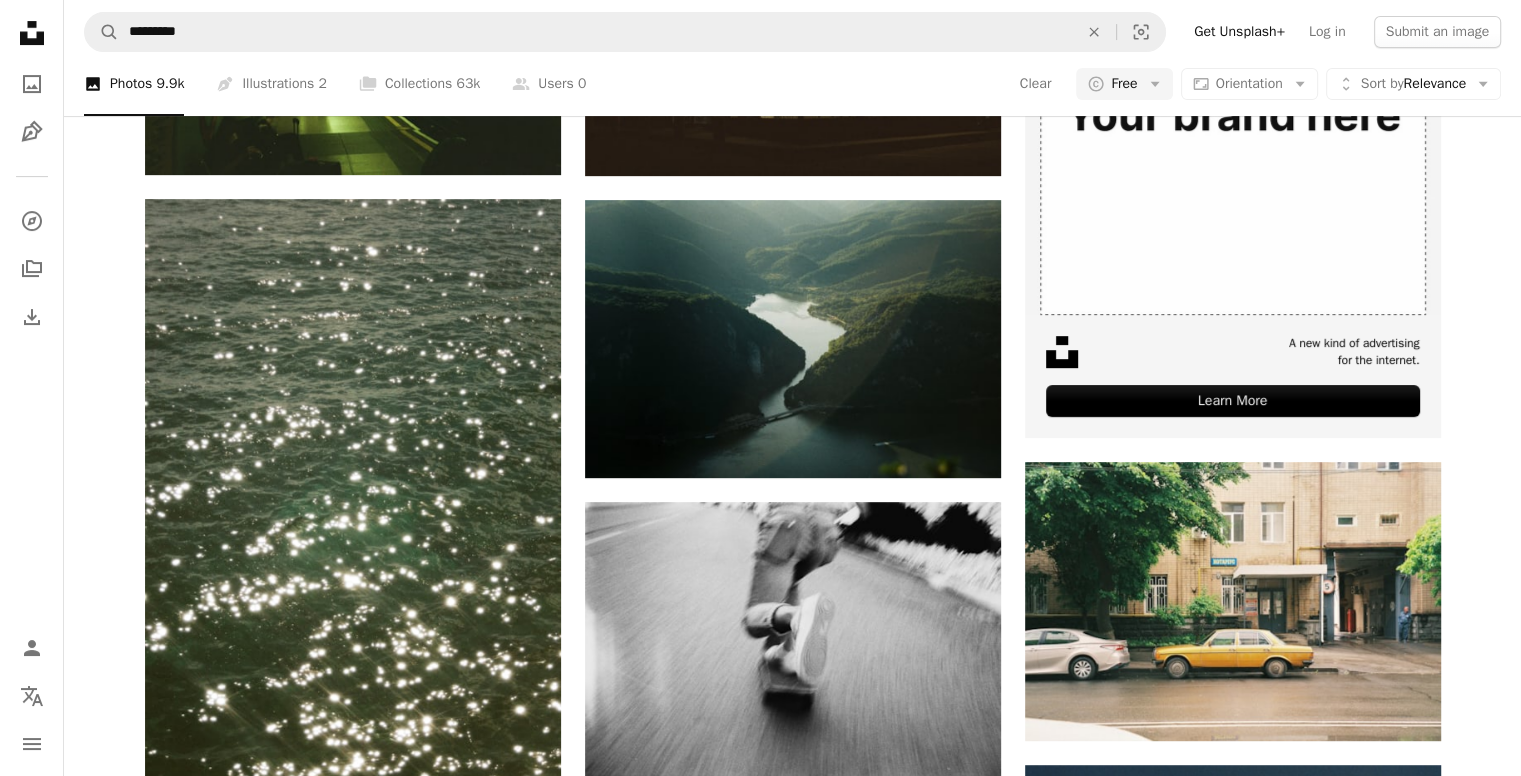 click at bounding box center [1233, 1078] 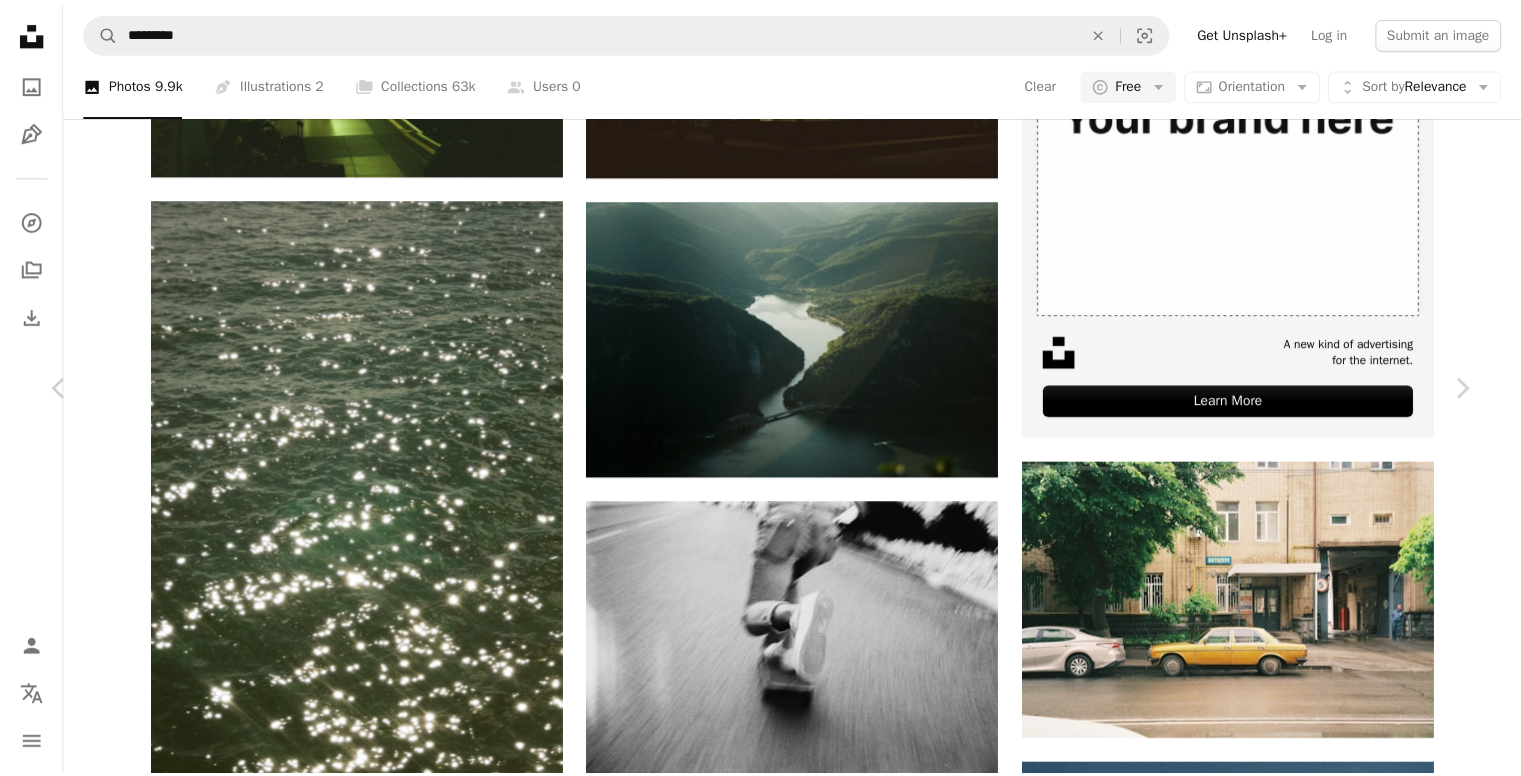 scroll, scrollTop: 0, scrollLeft: 0, axis: both 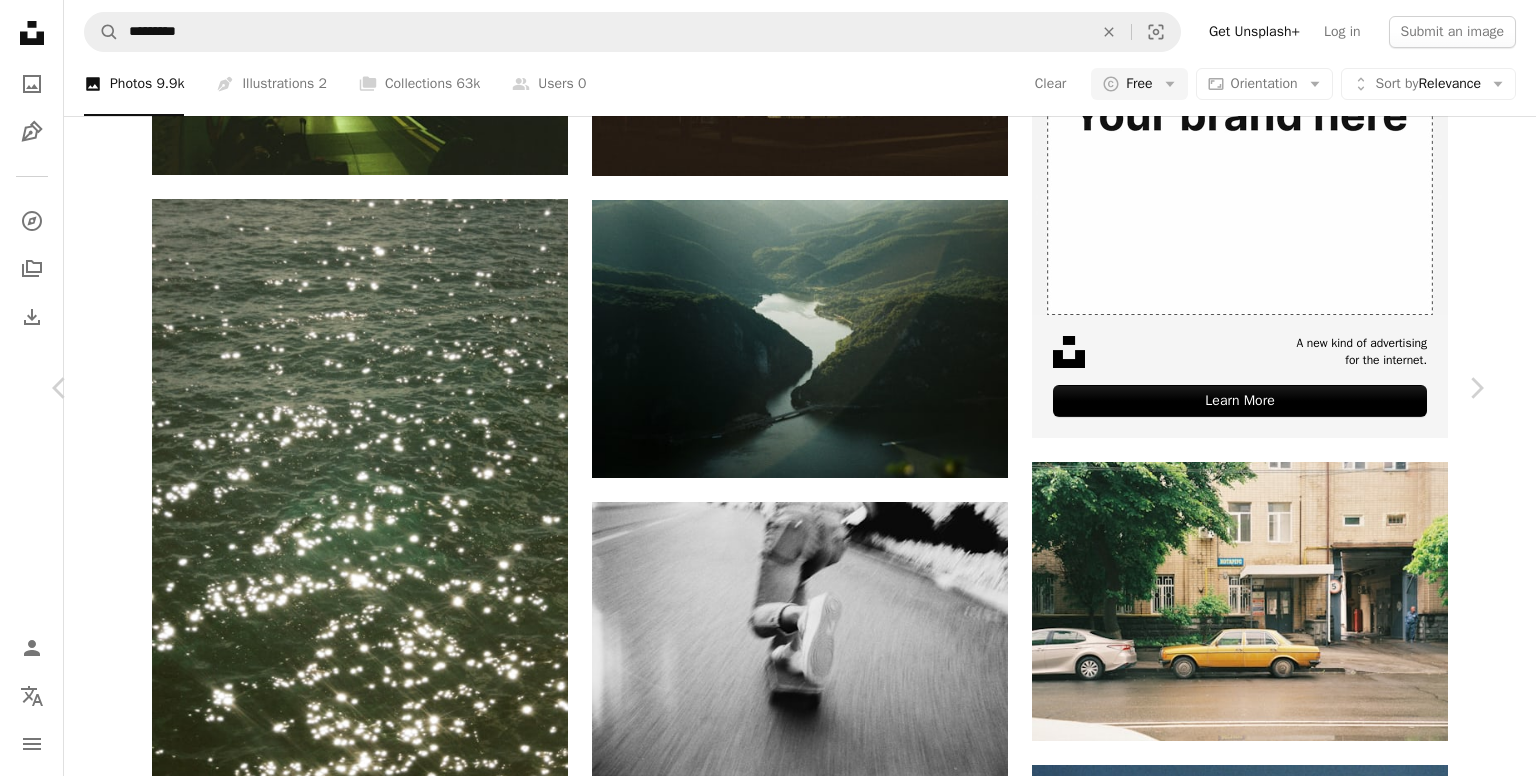 click on "Chevron down" at bounding box center [1364, 3912] 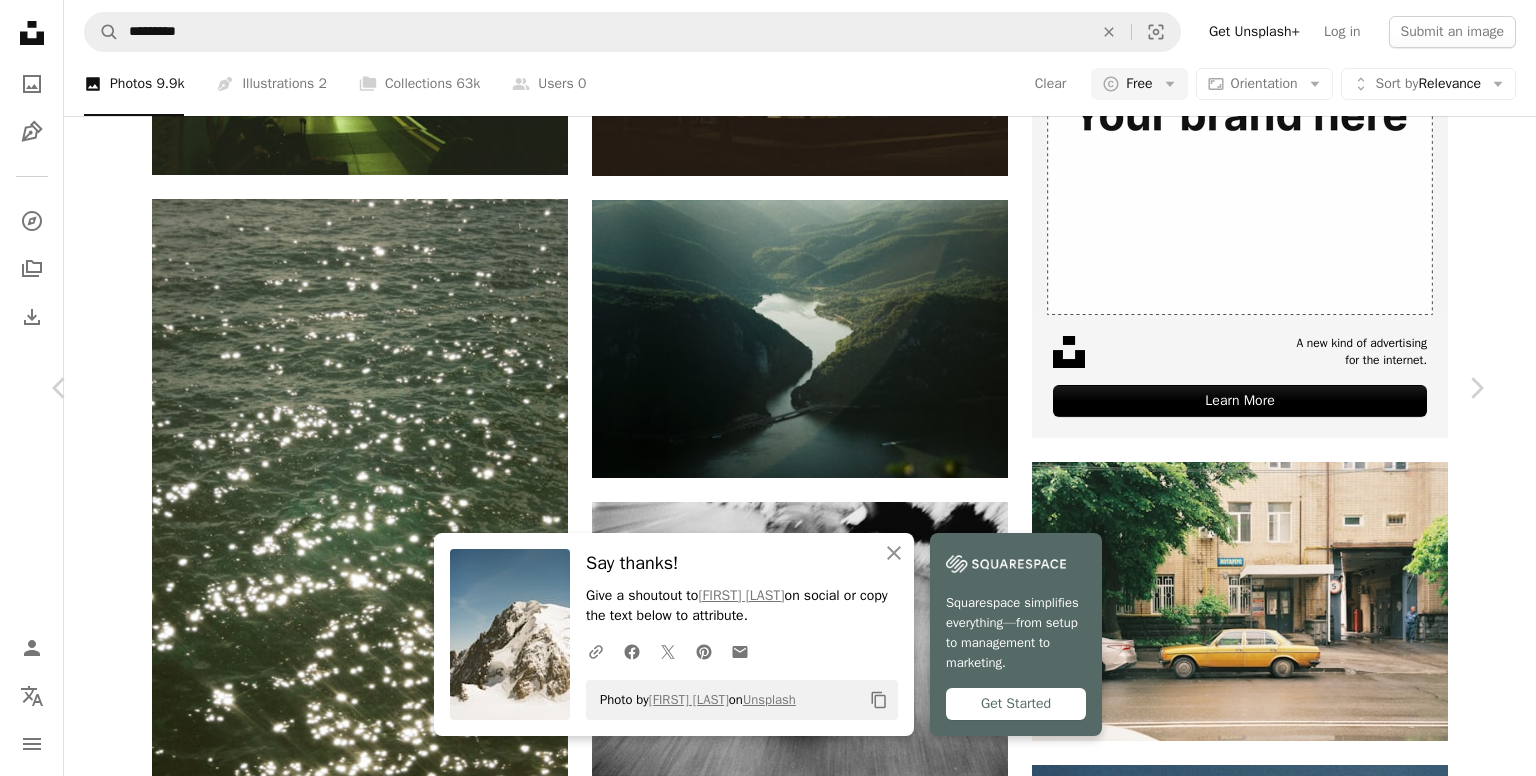 click on "Unsplash logo Unsplash Home A photo Pen Tool A compass A stack of folders Download Person Localization icon navigation menu A magnifying glass ********* An X shape Visual search Get Unsplash+ Log in Submit an image Browse premium images on iStock  |  20% off at iStock  ↗ Browse premium images on iStock 20% off at iStock  ↗ View more  ↗ View more on iStock  ↗ A photo Photos   9.9k Pen Tool Illustrations   2 A stack of folders Collections   63k A group of people Users   0 Clear A copyright icon © Free Arrow down Aspect ratio Orientation Arrow down Unfold Sort by  Relevance Arrow down Filters Filters (1) 35mm film Chevron right shot on film film photography analogue photography 35mm film analog photography analog photo film photo analogue photo nature kodak outdoor A heart A plus sign Jakob Cotton Available for hire A checkmark inside of a circle Arrow pointing down A heart A plus sign Jakob Owens Available for hire A checkmark inside of a circle Arrow pointing down A heart  |" at bounding box center (768, 1632) 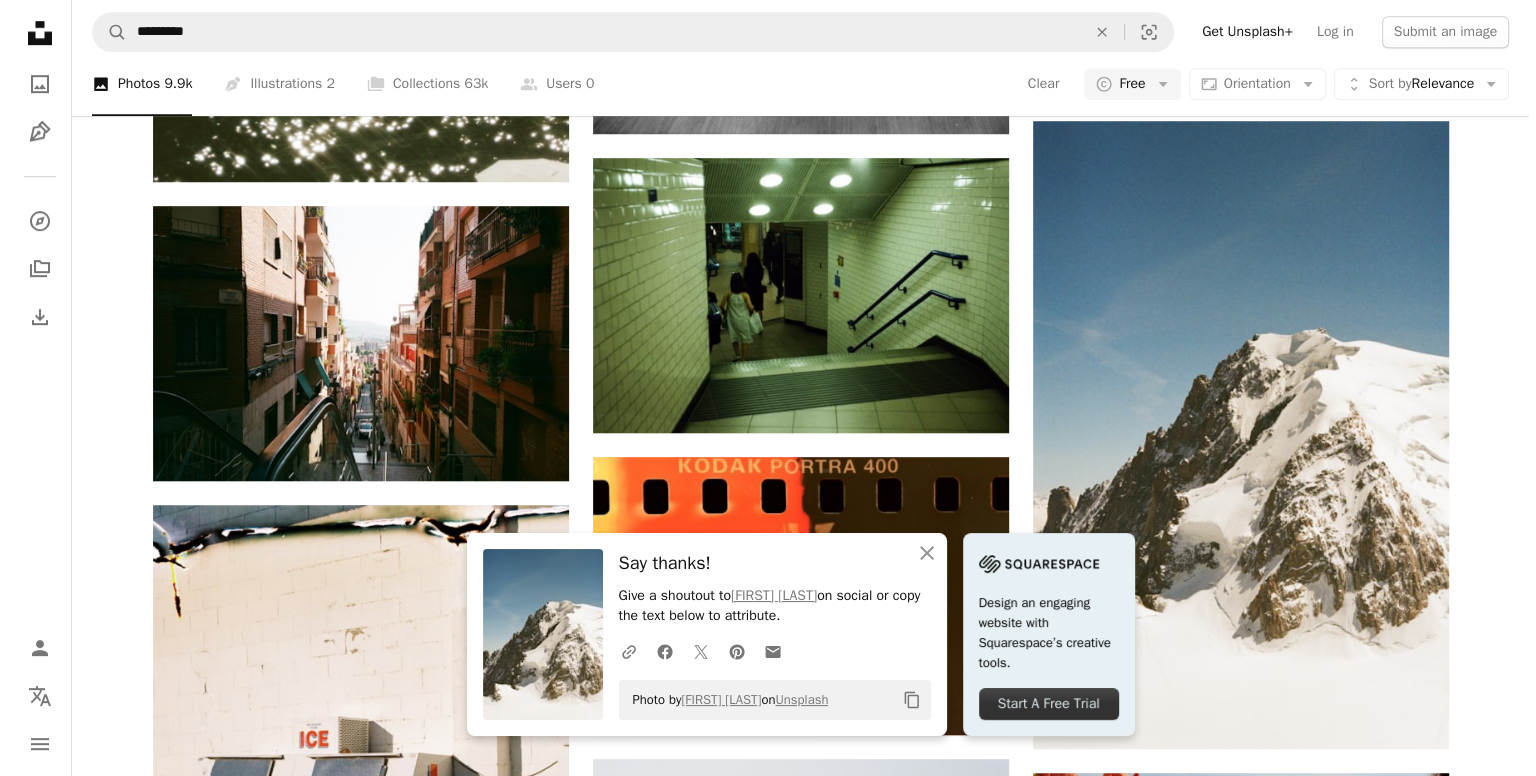 scroll, scrollTop: 1200, scrollLeft: 0, axis: vertical 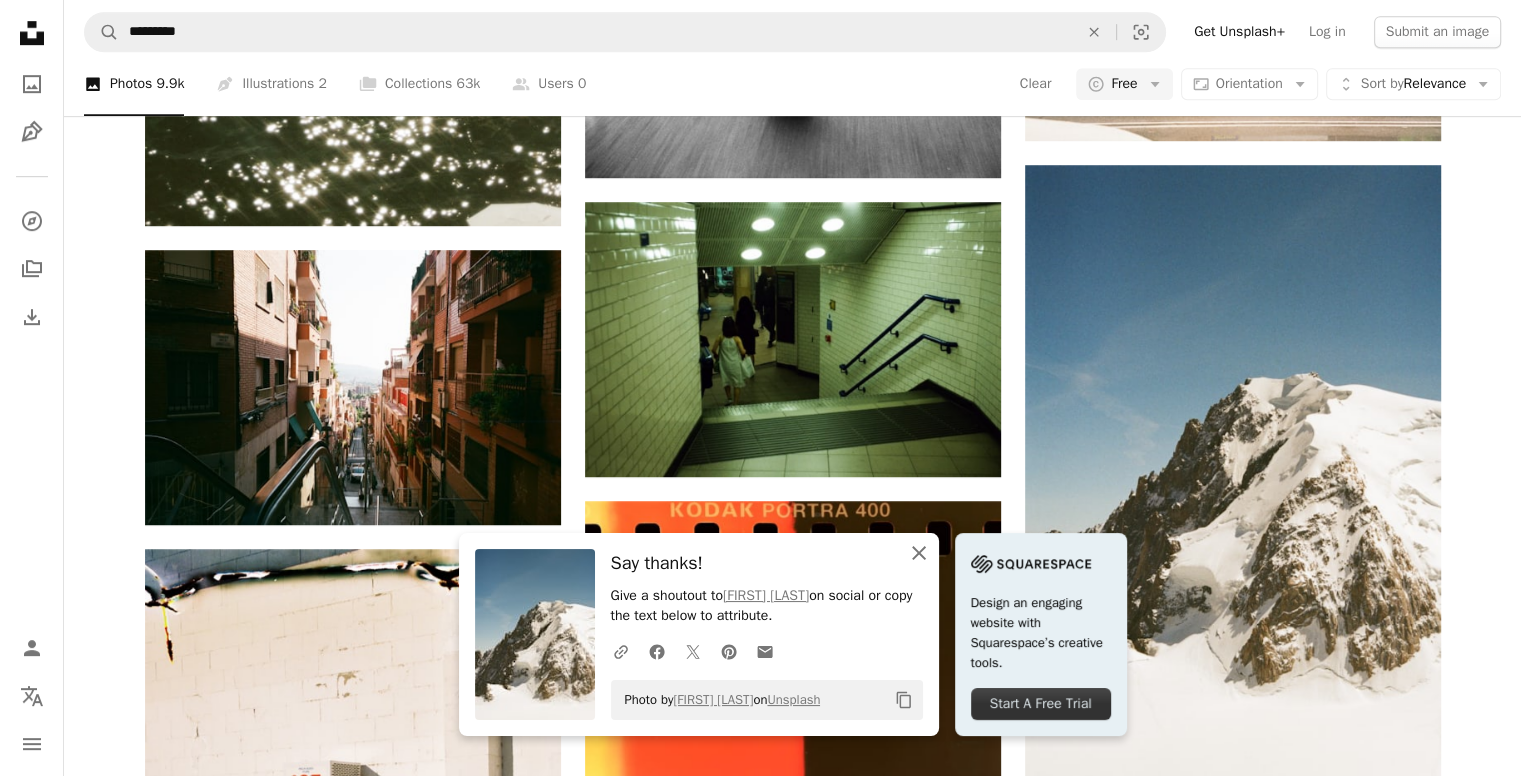 click 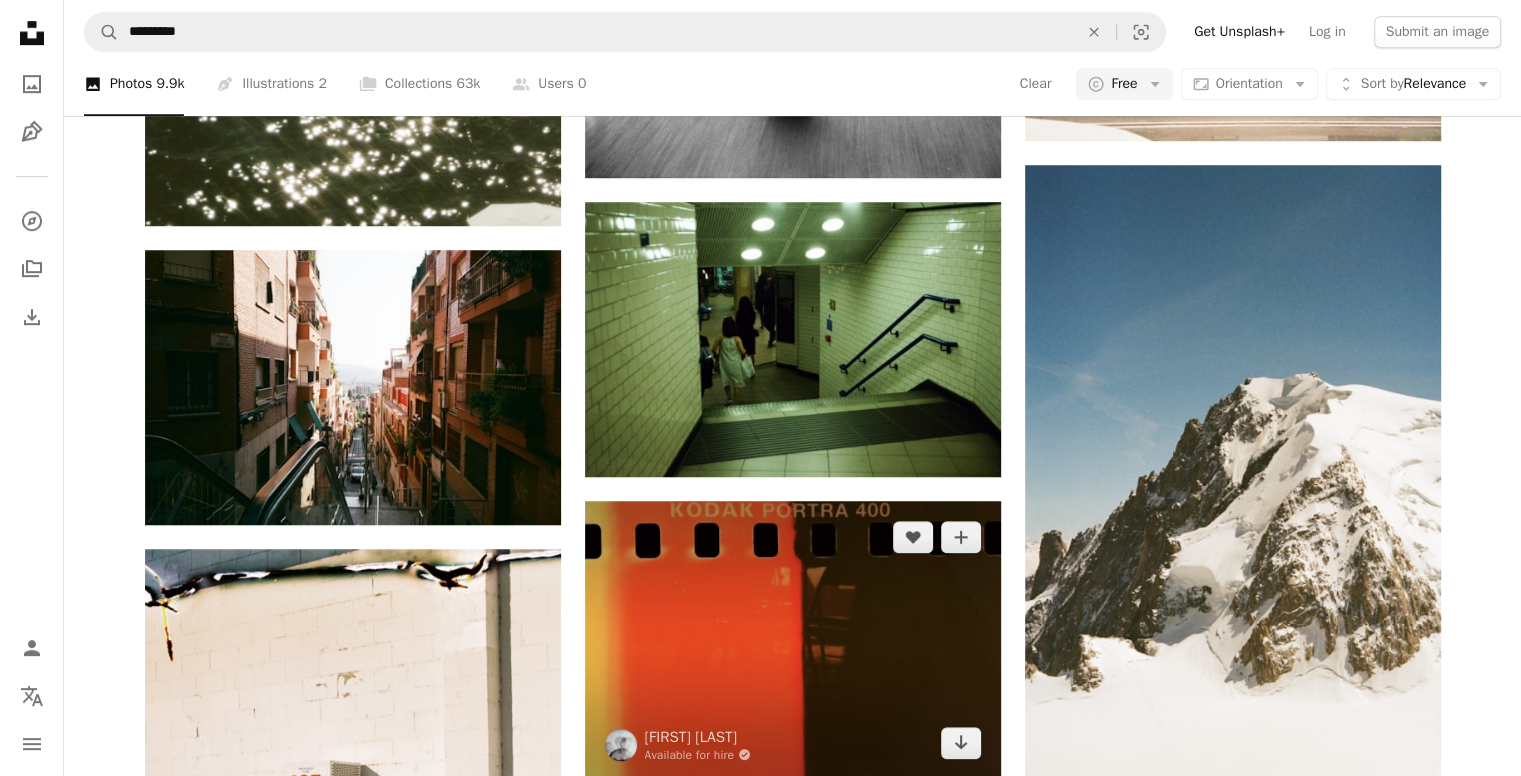 click at bounding box center [793, 640] 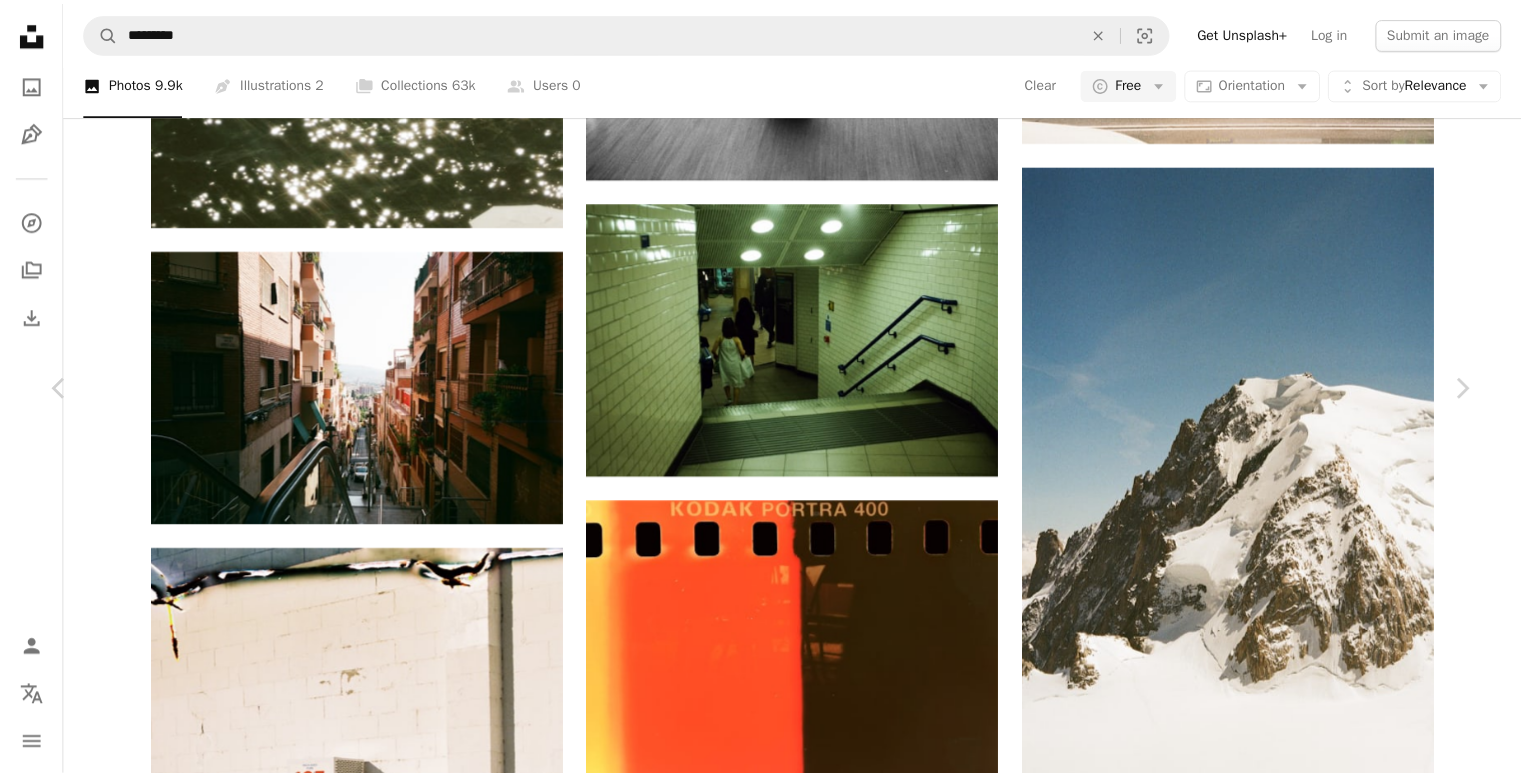 scroll, scrollTop: 0, scrollLeft: 0, axis: both 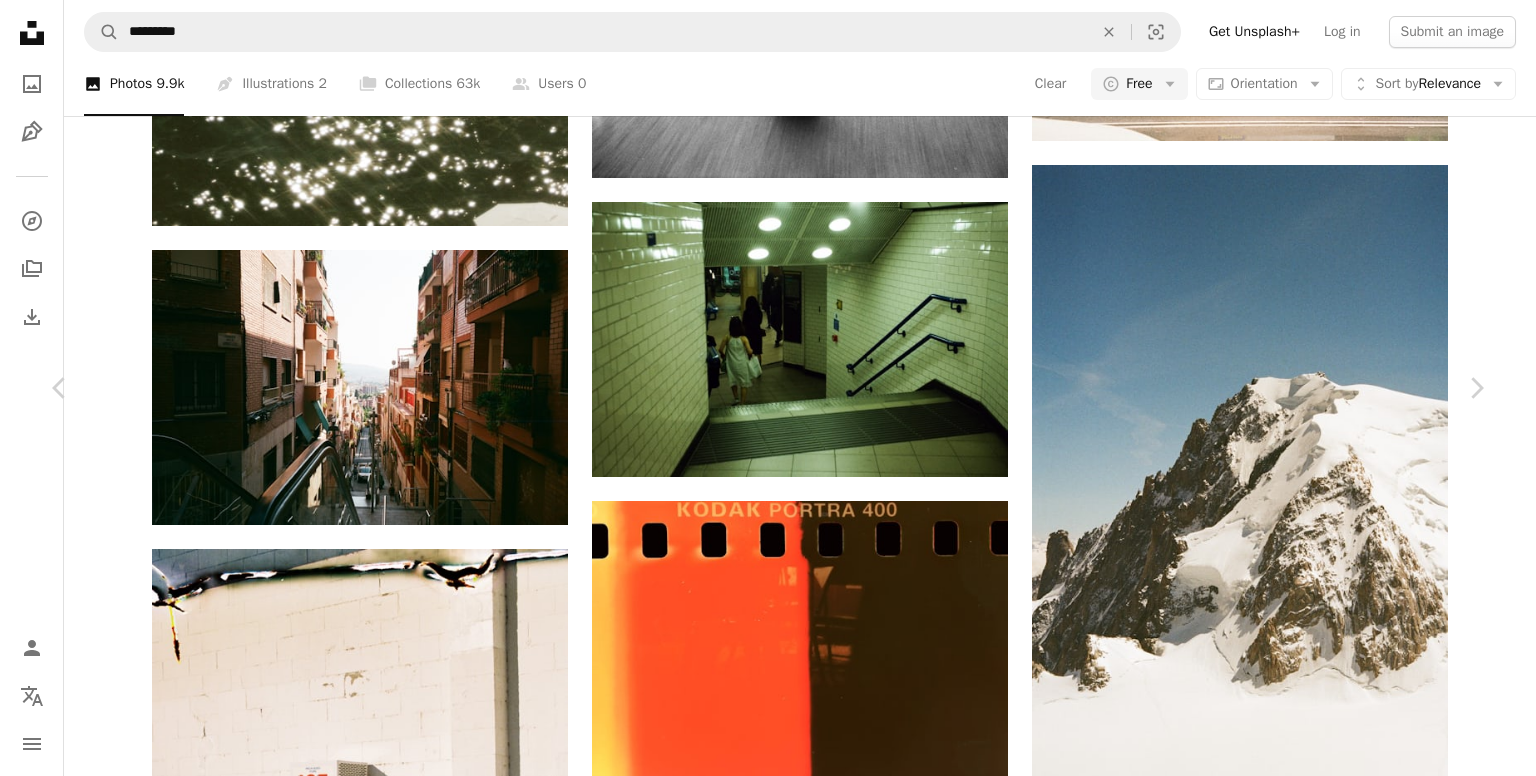 click on "Unsplash logo Unsplash Home A photo Pen Tool A compass A stack of folders Download Person Localization icon navigation menu A magnifying glass ********* An X shape Visual search Get Unsplash+ Log in Submit an image Browse premium images on iStock  |  20% off at iStock  ↗ Browse premium images on iStock 20% off at iStock  ↗ View more  ↗ View more on iStock  ↗ A photo Photos   9.9k Pen Tool Illustrations   2 A stack of folders Collections   63k A group of people Users   0 Clear A copyright icon © Free Arrow down Aspect ratio Orientation Arrow down Unfold Sort by  Relevance Arrow down Filters Filters (1) 35mm film Chevron right shot on film film photography analogue photography 35mm film analog photography analog photo film photo analogue photo nature kodak outdoor A heart A plus sign Jakob Cotton Available for hire A checkmark inside of a circle Arrow pointing down A heart A plus sign Jakob Owens Available for hire A checkmark inside of a circle Arrow pointing down A heart  |" at bounding box center (768, 1032) 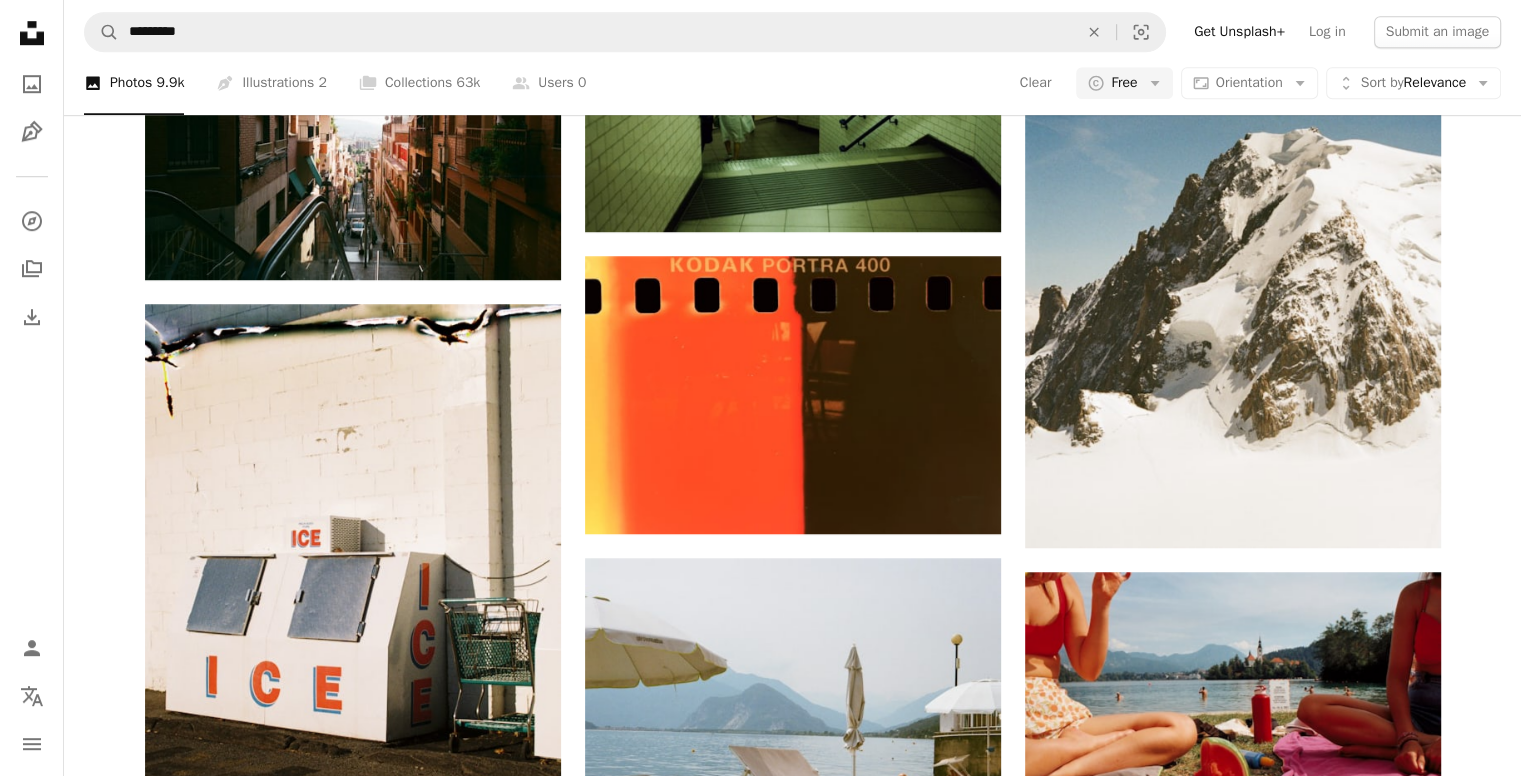 scroll, scrollTop: 1500, scrollLeft: 0, axis: vertical 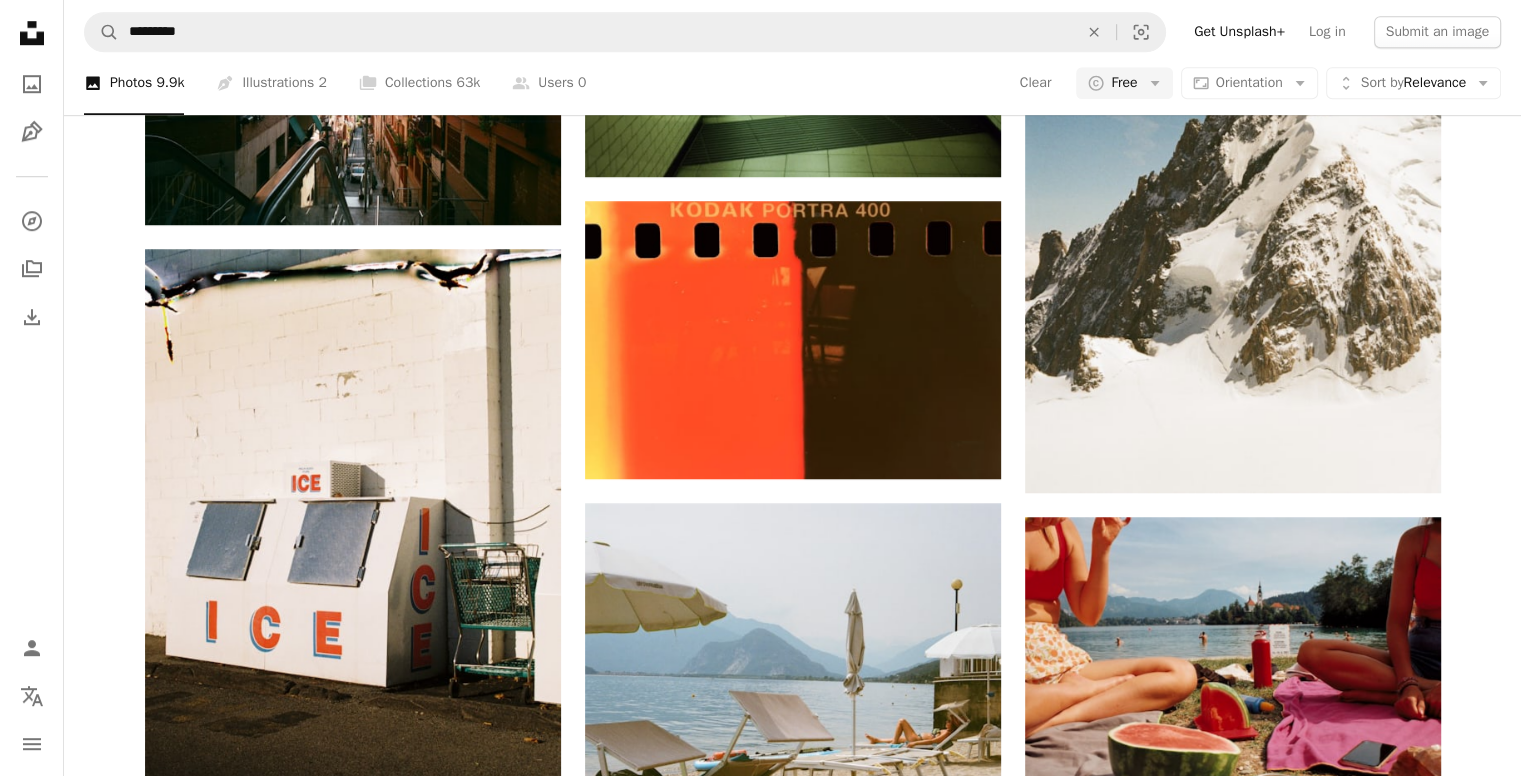 click at bounding box center [1233, 956] 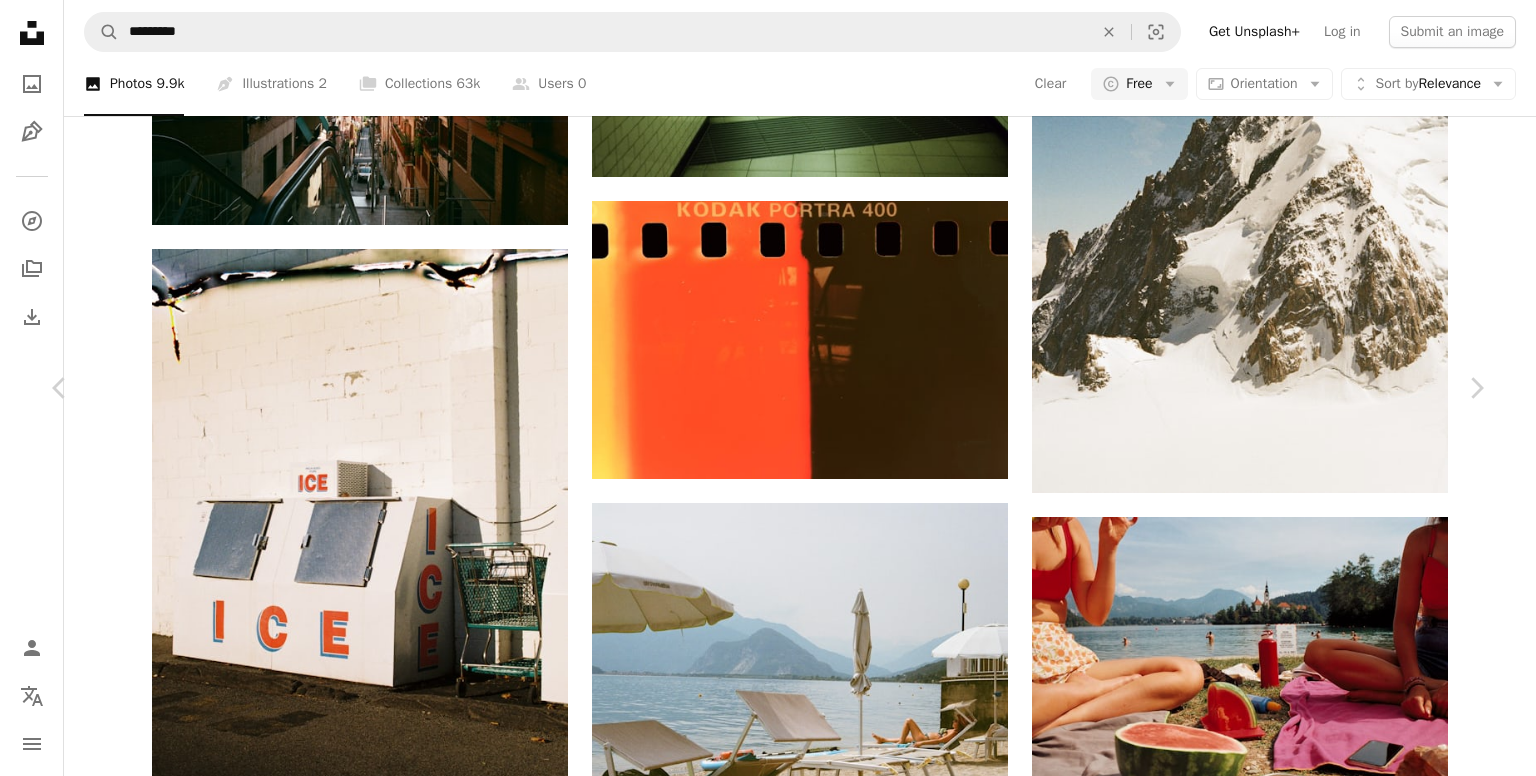 click on "An X shape Chevron left Chevron right [FIRST] [LAST] Available for hire A checkmark inside of a circle A heart A plus sign Download free Chevron down Zoom in Views 55,470 Downloads 5,244 Featured in Film A forward-right arrow Share Info icon Info More Actions A map marker [CITY], [STATE], USA Calendar outlined Published on December 2, 2024 Camera NORITSU KOKI, EZ Controller Safety Free to use under the Unsplash License 4K Images mountains hiking lake film california nature aesthetic film photography 35mm film film photo 35mm analogue photography analog photography shot on film kodak analogue photo analog photo forest land sea Public domain images Browse premium related images on iStock | Save 20% with code UNSPLASH20 View more on iStock ↗ Related images A heart A plus sign [FIRST] [LAST] Arrow pointing down Plus sign for Unsplash+ A heart A plus sign [FIRST] [LAST] For Unsplash+ A lock Download A heart A plus sign [FIRST] [LAST] Arrow pointing down A heart A plus sign [FIRST] [LAST] Available for hire" at bounding box center (768, 3353) 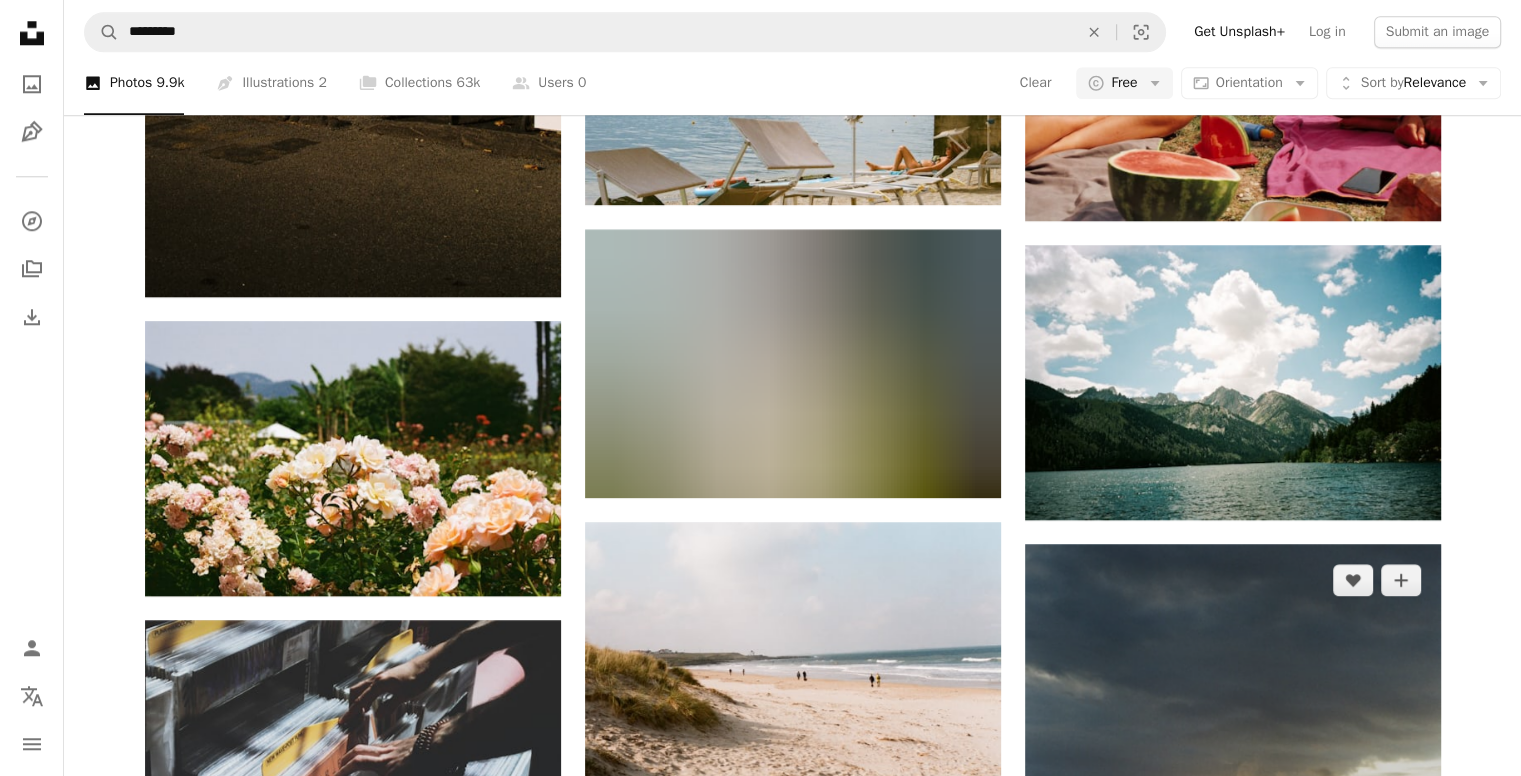 scroll, scrollTop: 2100, scrollLeft: 0, axis: vertical 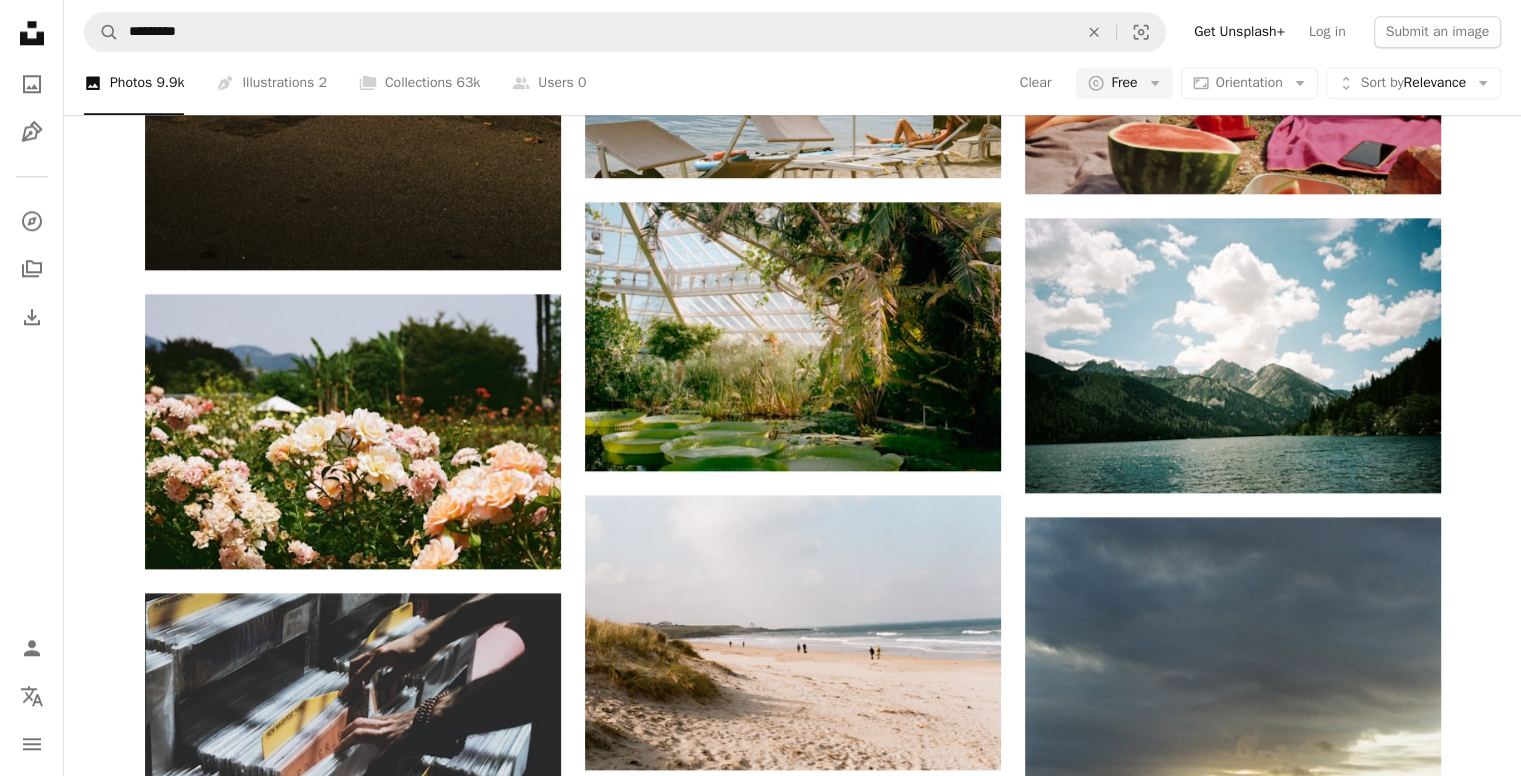 click at bounding box center [1233, 1307] 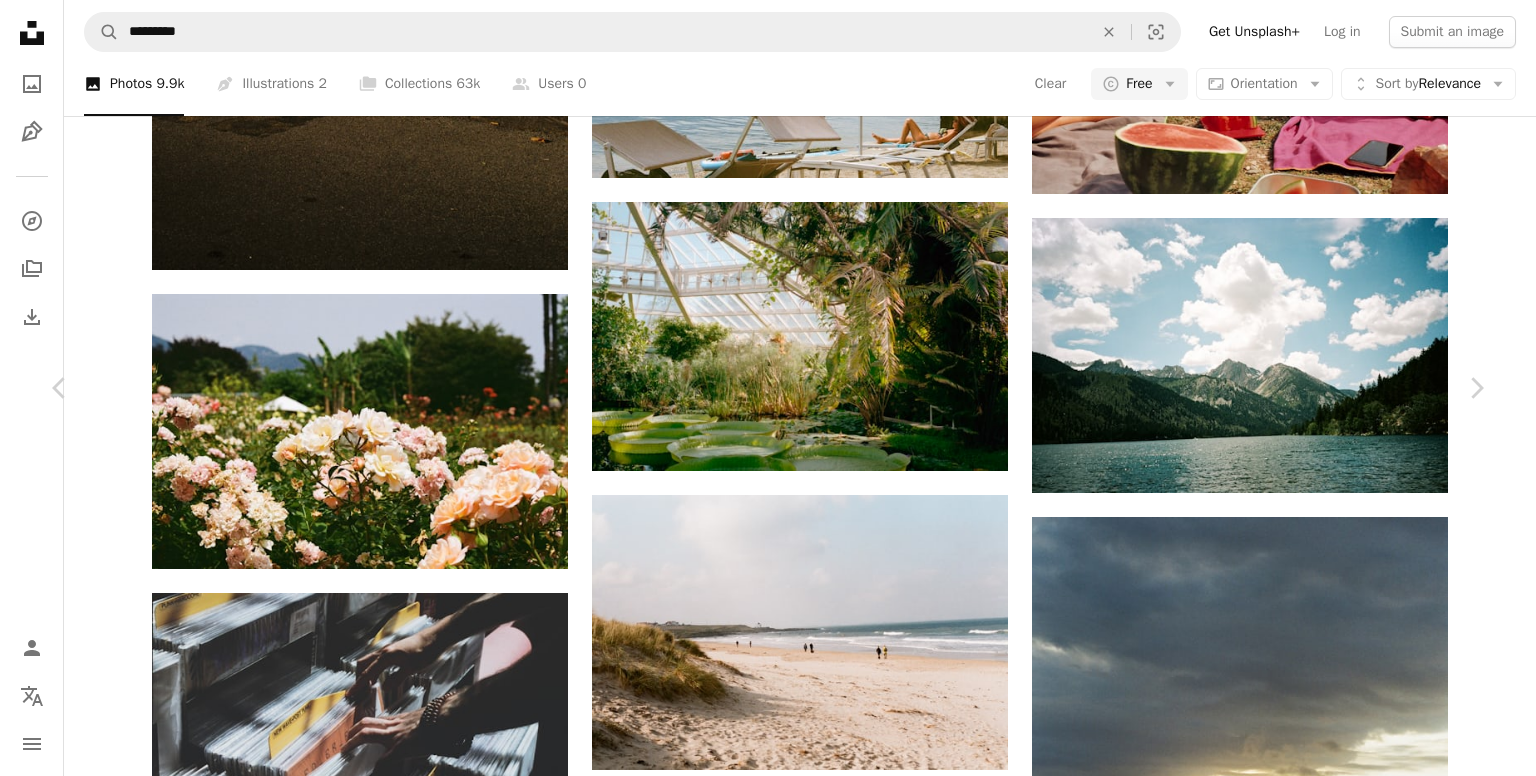 click on "An X shape Chevron left Chevron right [FIRST] [LAST] Available for hire A checkmark inside of a circle A heart A plus sign Download free Chevron down Zoom in Views 253,162 Downloads 2,498 A forward-right arrow Share Info icon Info More Actions the photographer's playbook assignemt, page 9 by [FIRST] [LAST]; "I would like you to tell a story with images that you make an put together,..., abstract conceptual, documentary or journalistic.You should use no more than eight photos, no fewer than five. ..." Read more A map marker [CITY], [STATE] Calendar outlined Published on March 15, 2021 Camera NORITSU KOKI, QSS-32_33 Safety Free to use under the Unsplash License sunset clouds pink red peace film film photography peaceful spirituality religion evening sky soft 35mm film 35mm pink blue sky art sunrise painting cloud fire Free images Browse premium related images on iStock | Save 20% with code UNSPLASH20 View more on iStock ↗ Related images A heart A plus sign [FIRST] [LAST] Arrow pointing down A heart" at bounding box center (768, 5592) 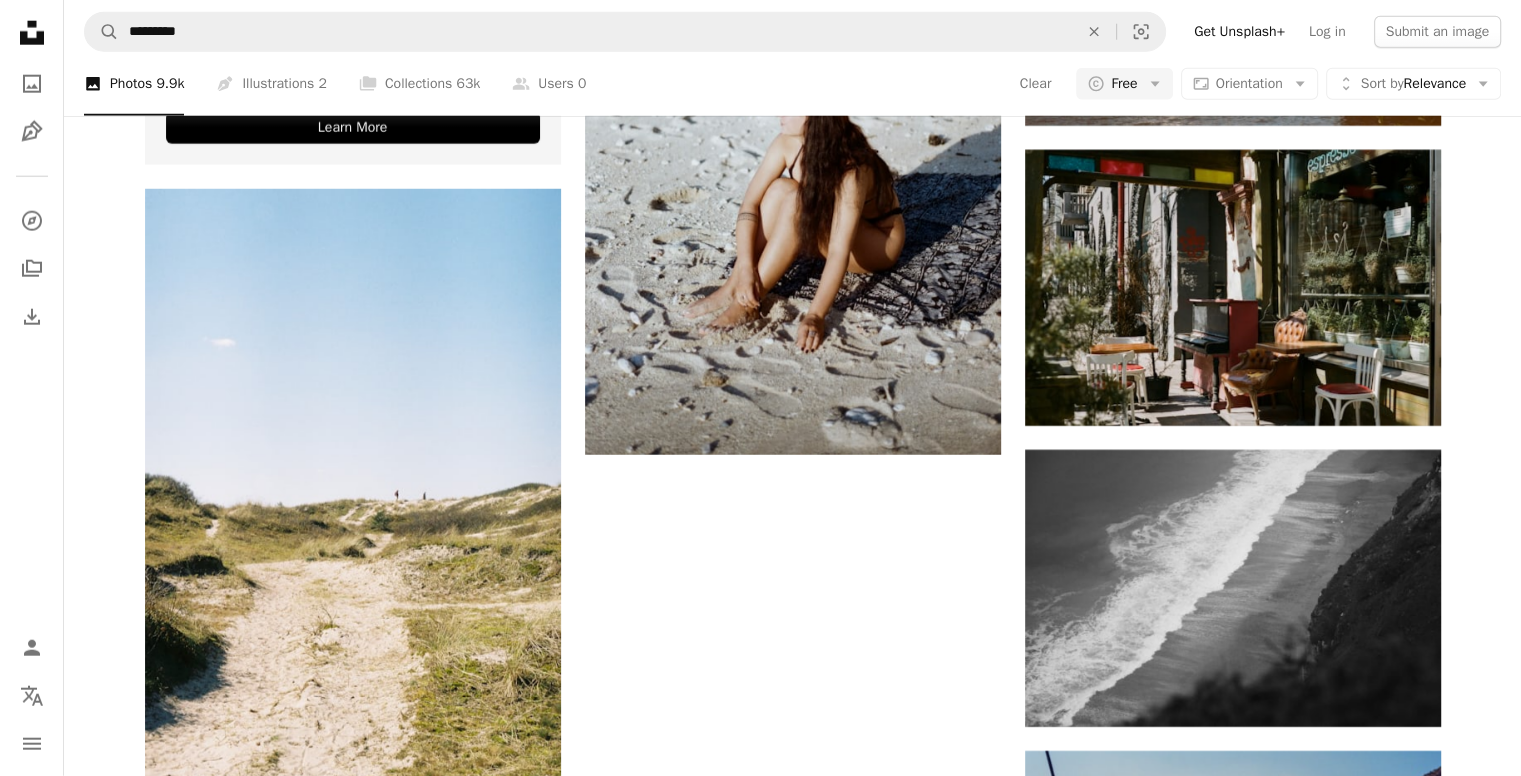 scroll, scrollTop: 5280, scrollLeft: 0, axis: vertical 